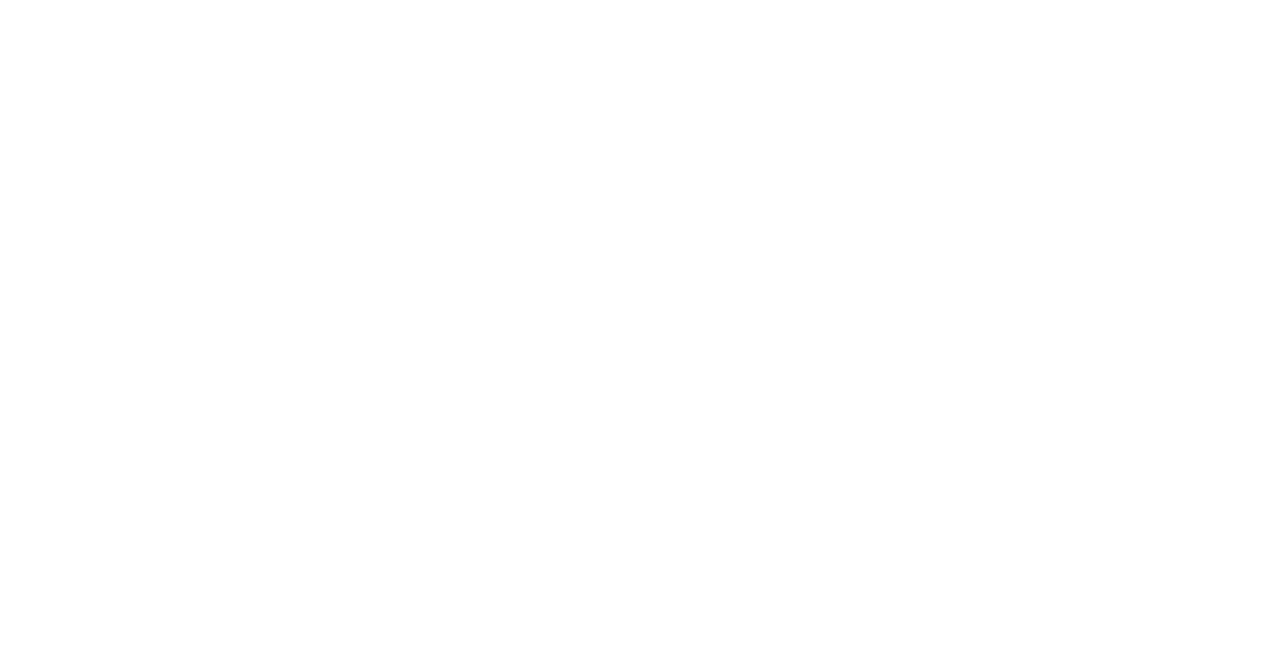 scroll, scrollTop: 0, scrollLeft: 0, axis: both 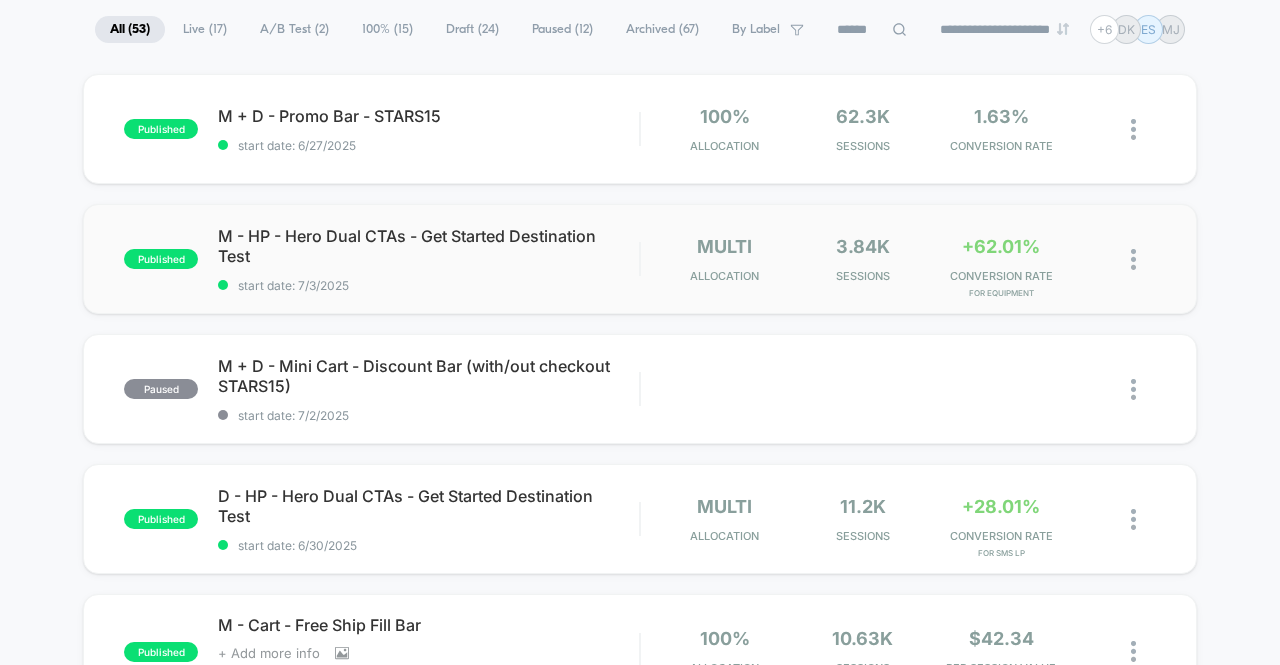 click on "multi Allocation 3.84k Sessions +62.01% CONVERSION RATE for Equipment" at bounding box center (898, 129) 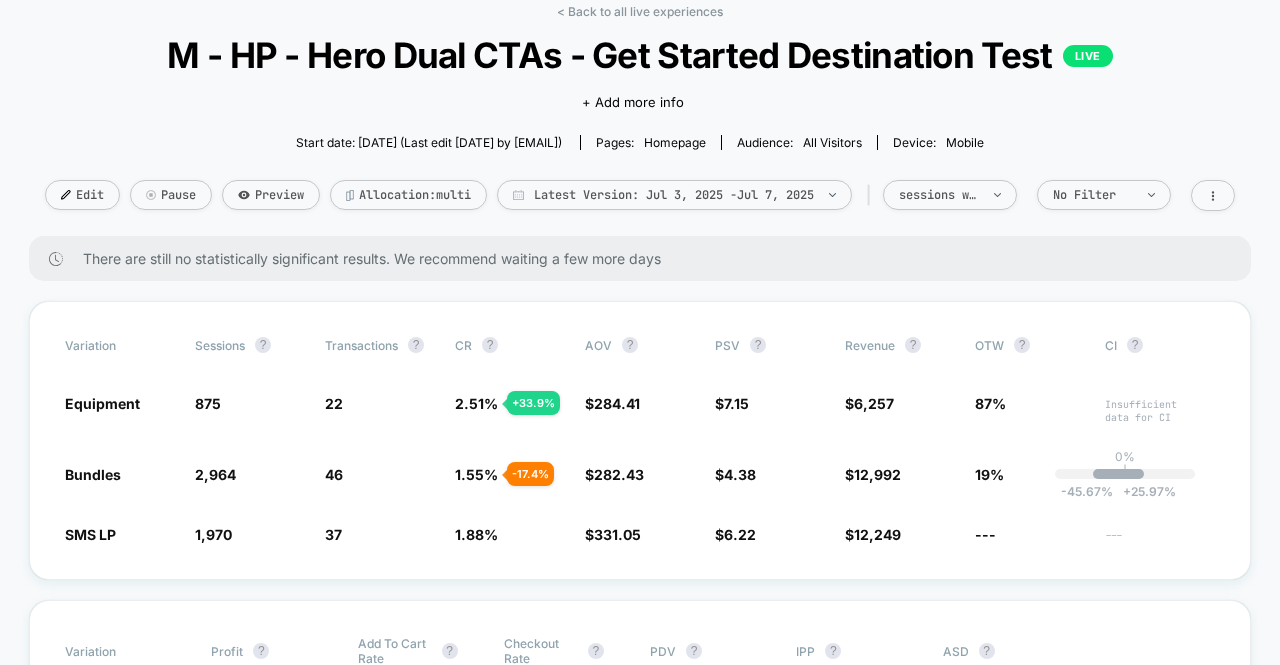 scroll, scrollTop: 103, scrollLeft: 0, axis: vertical 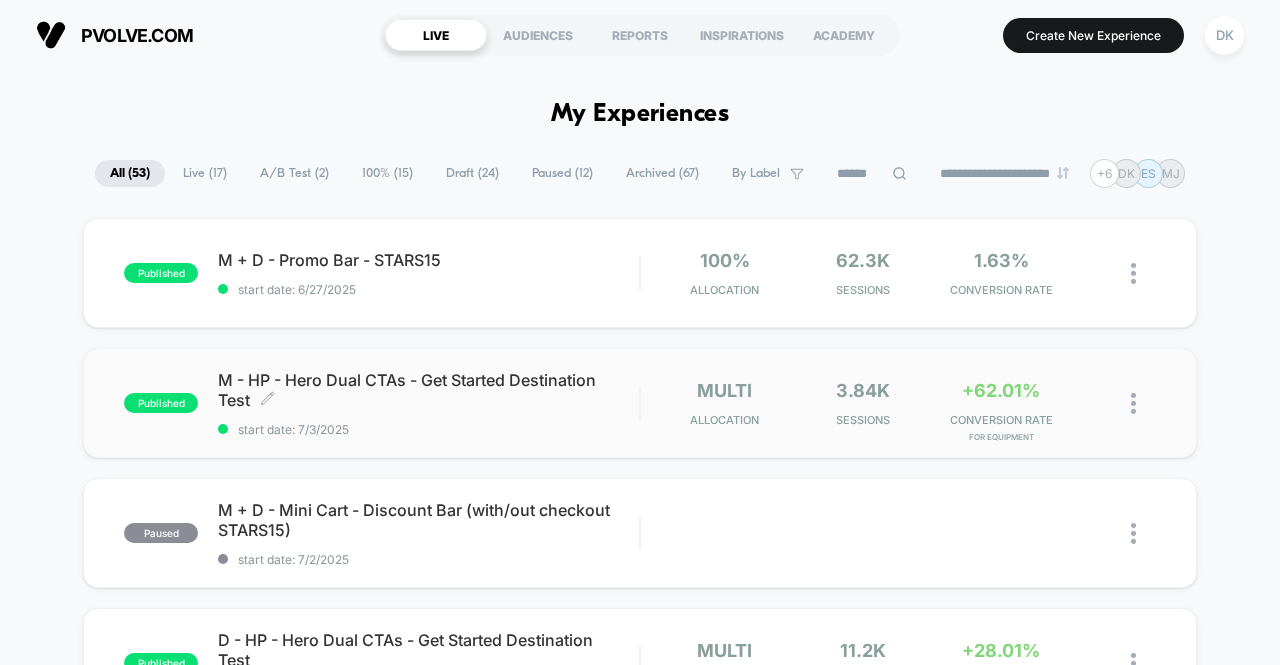 click on "M - HP - Hero Dual CTAs - Get Started Destination Test Click to edit experience details" at bounding box center [428, 390] 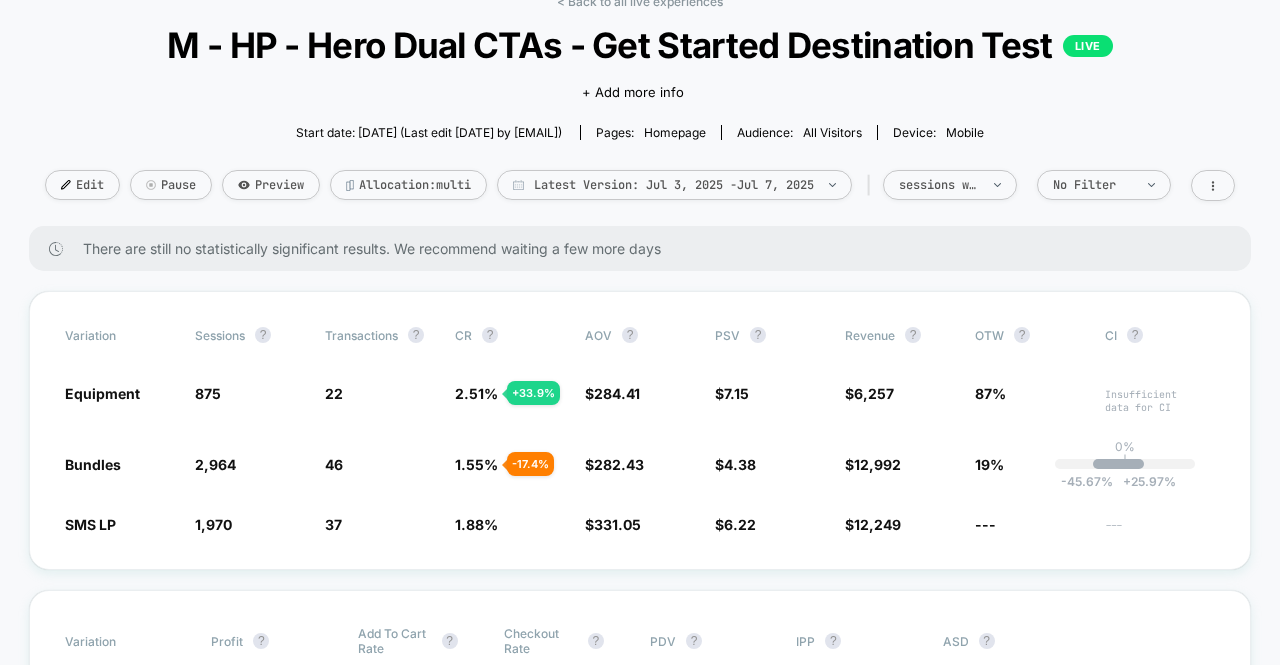 scroll, scrollTop: 122, scrollLeft: 0, axis: vertical 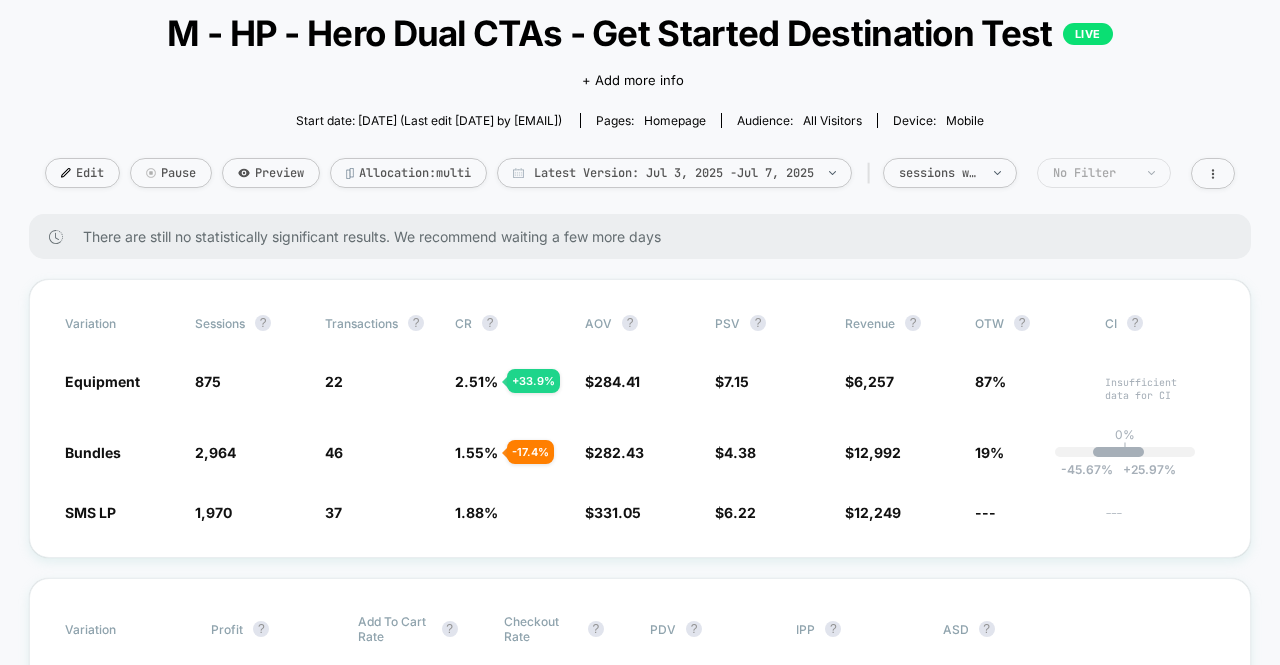 click at bounding box center (986, 173) 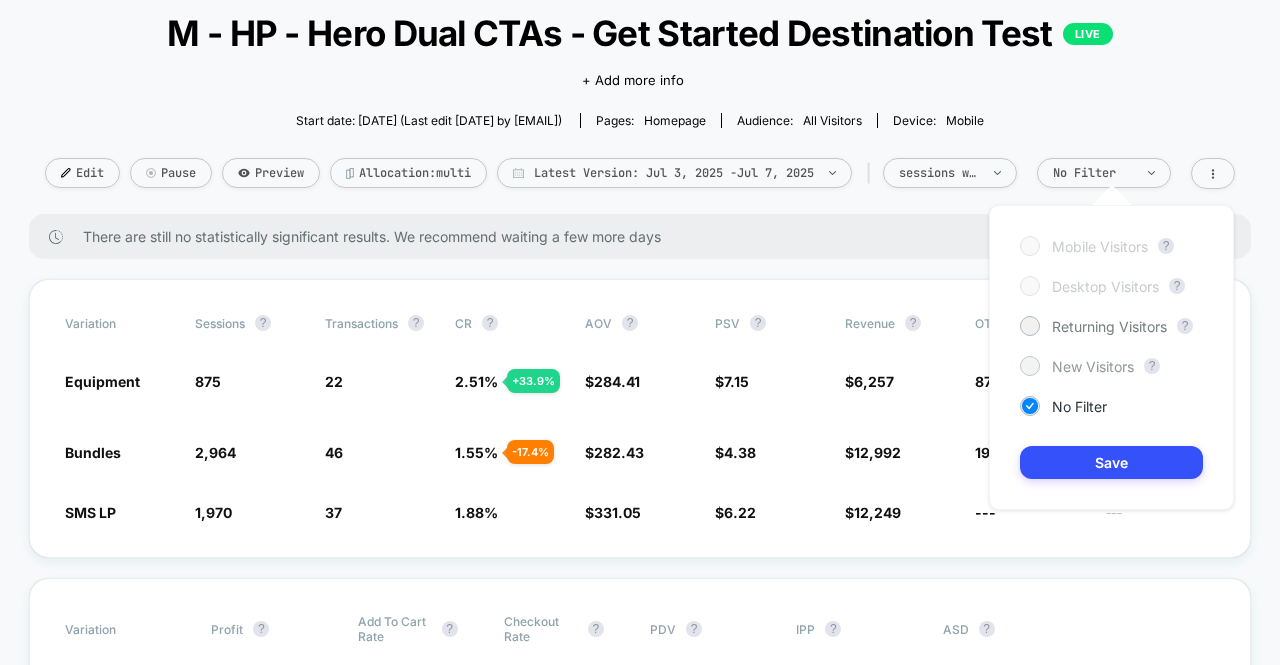click at bounding box center (1029, 325) 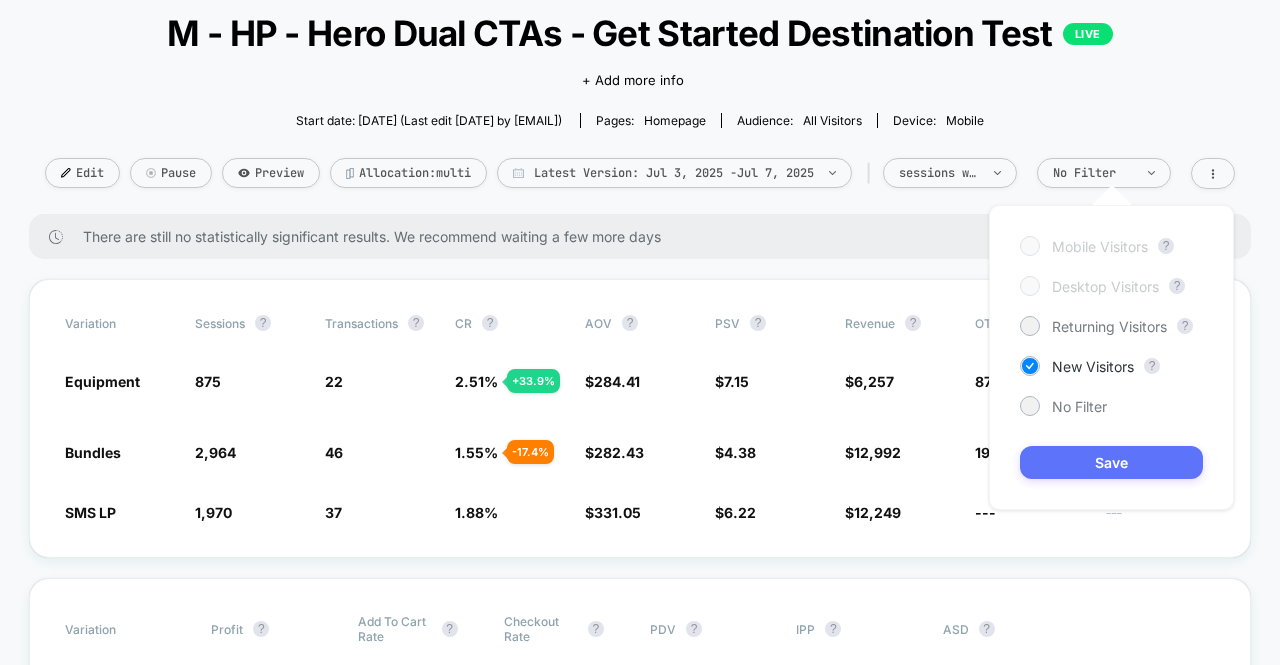 click on "Save" at bounding box center [1111, 462] 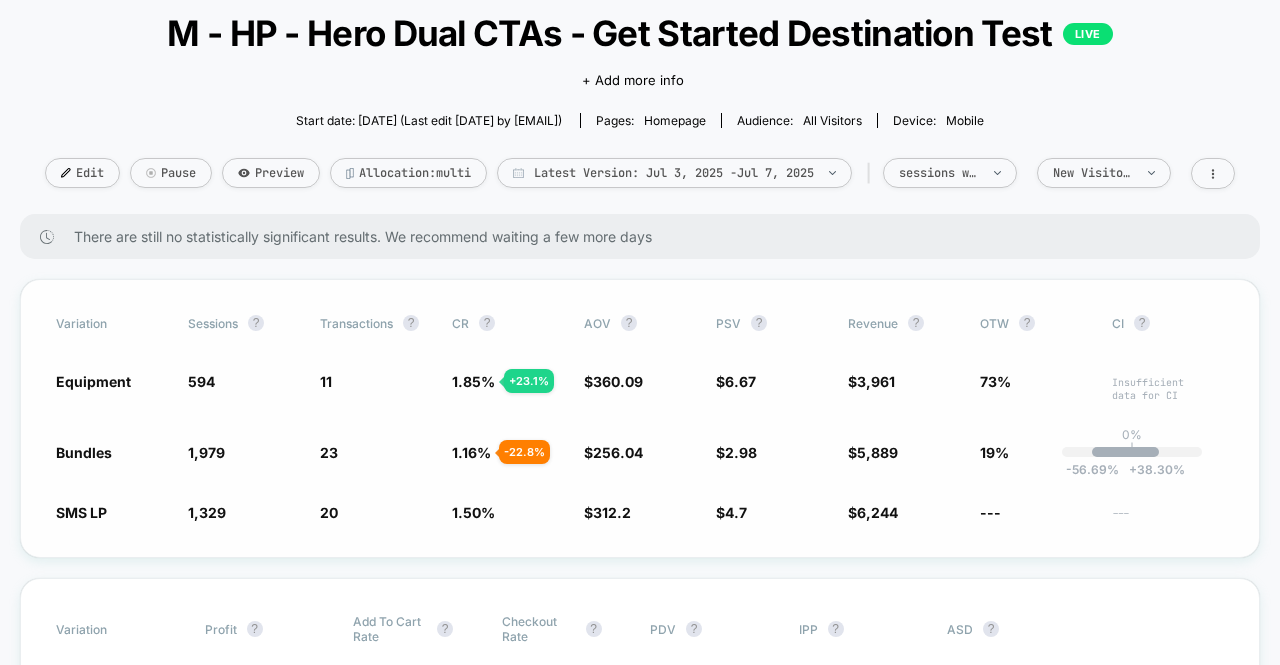 click on "-56.69 %" at bounding box center [1092, 469] 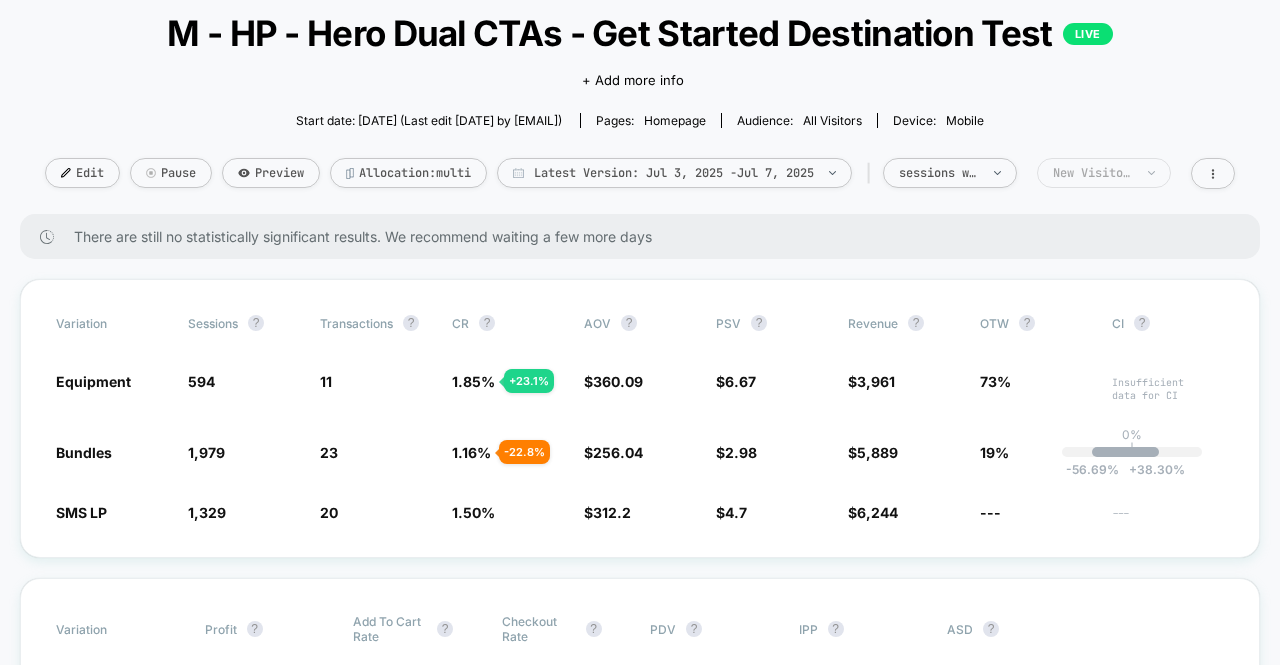 click on "New Visitors" at bounding box center [939, 173] 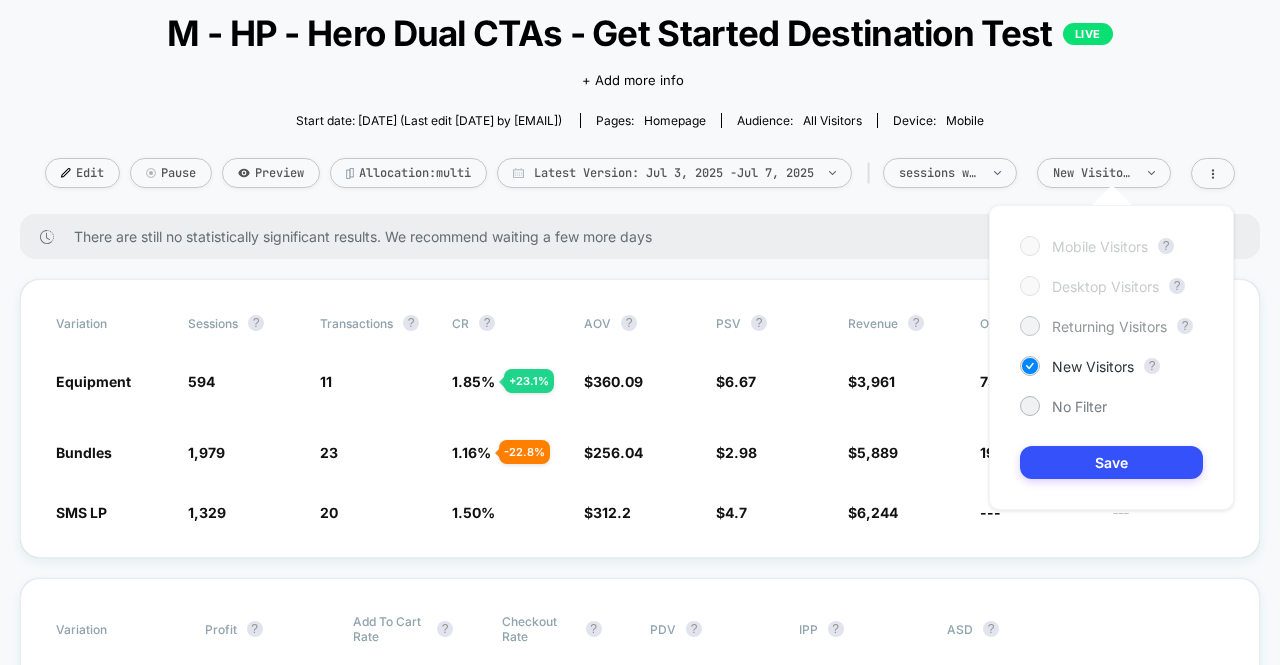 click on "Returning Visitors" at bounding box center (1109, 326) 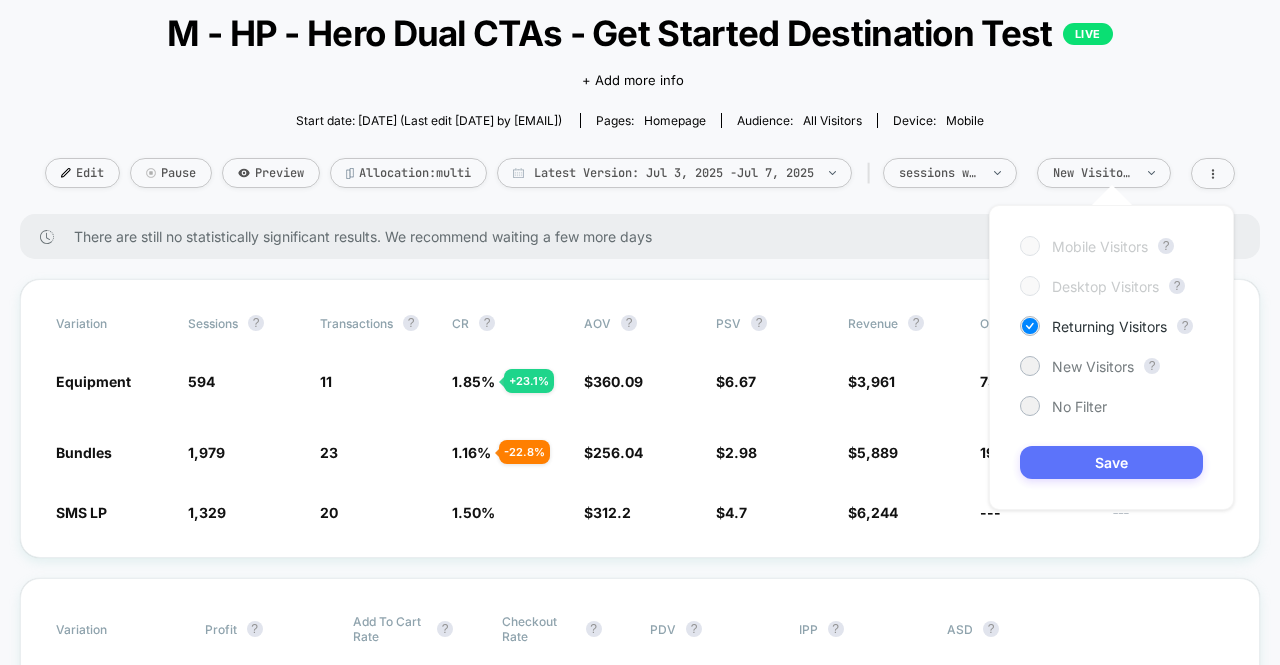click on "Save" at bounding box center [1111, 462] 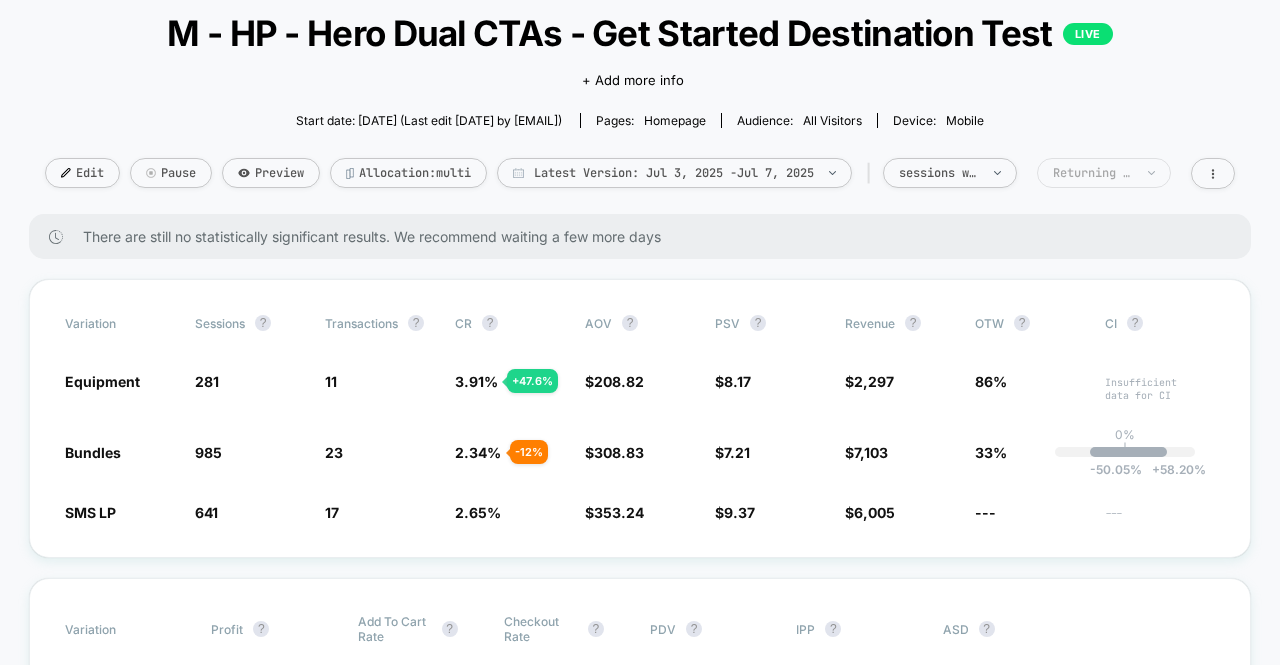 click on "Returning Visitors" at bounding box center [939, 173] 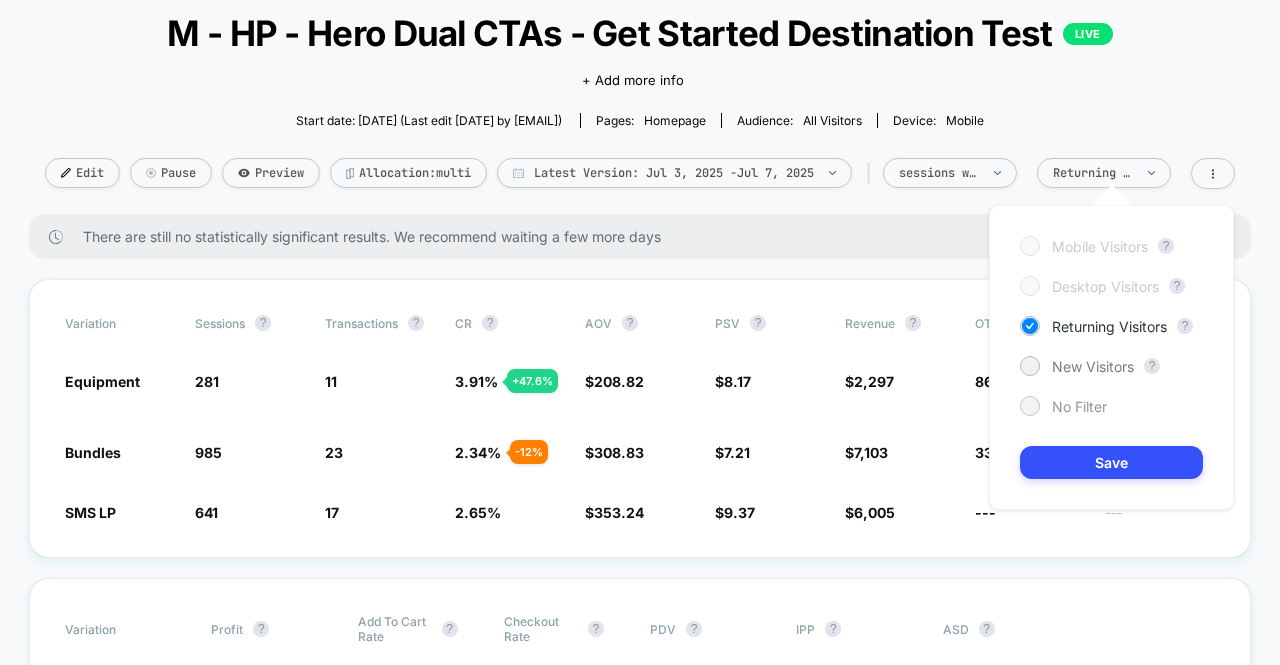 click on "No Filter" at bounding box center [1077, 366] 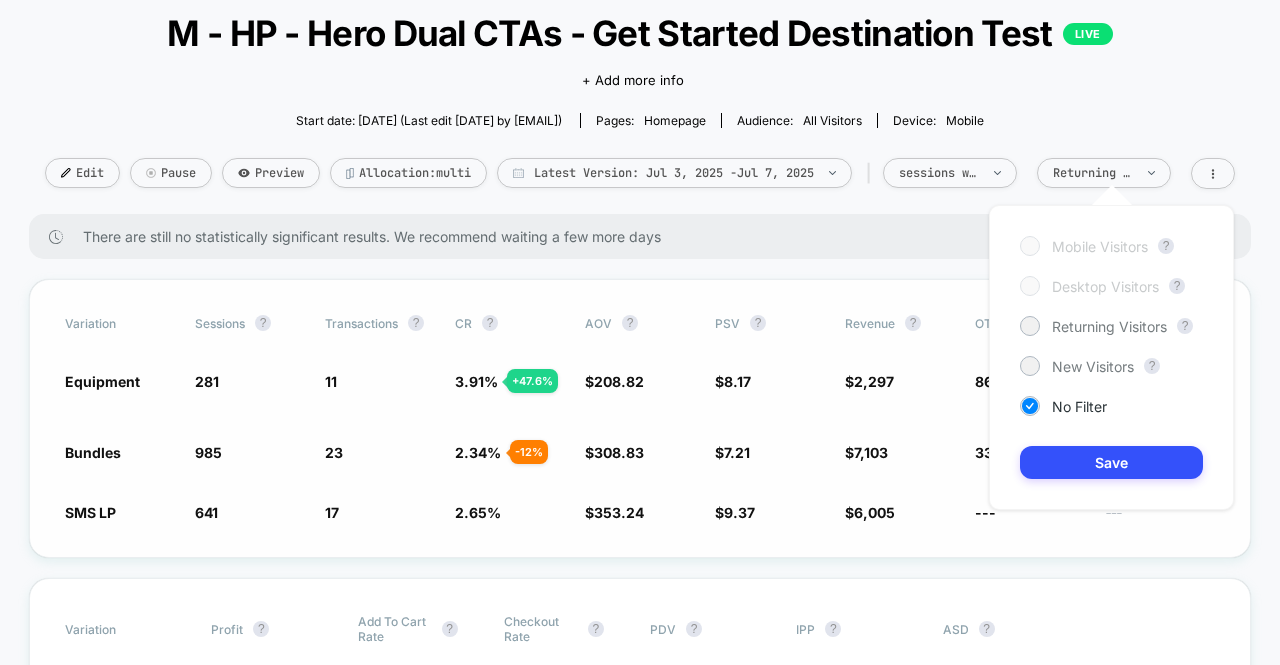 click on "Save" at bounding box center (1111, 462) 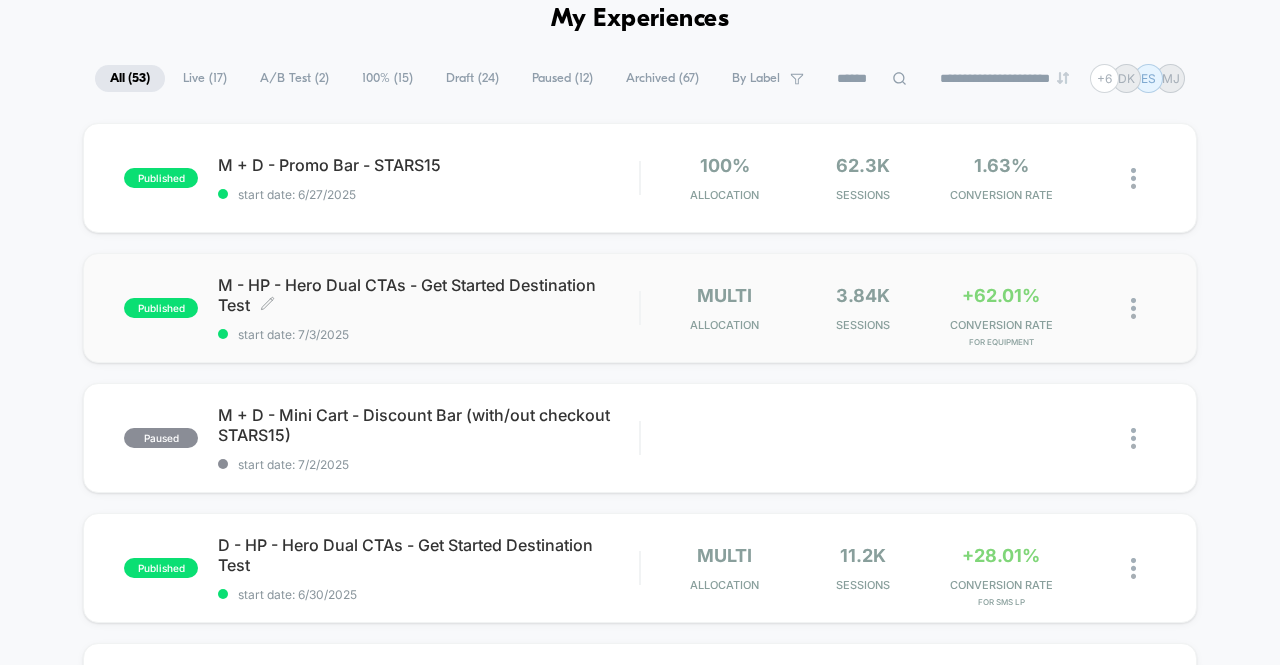 scroll, scrollTop: 100, scrollLeft: 0, axis: vertical 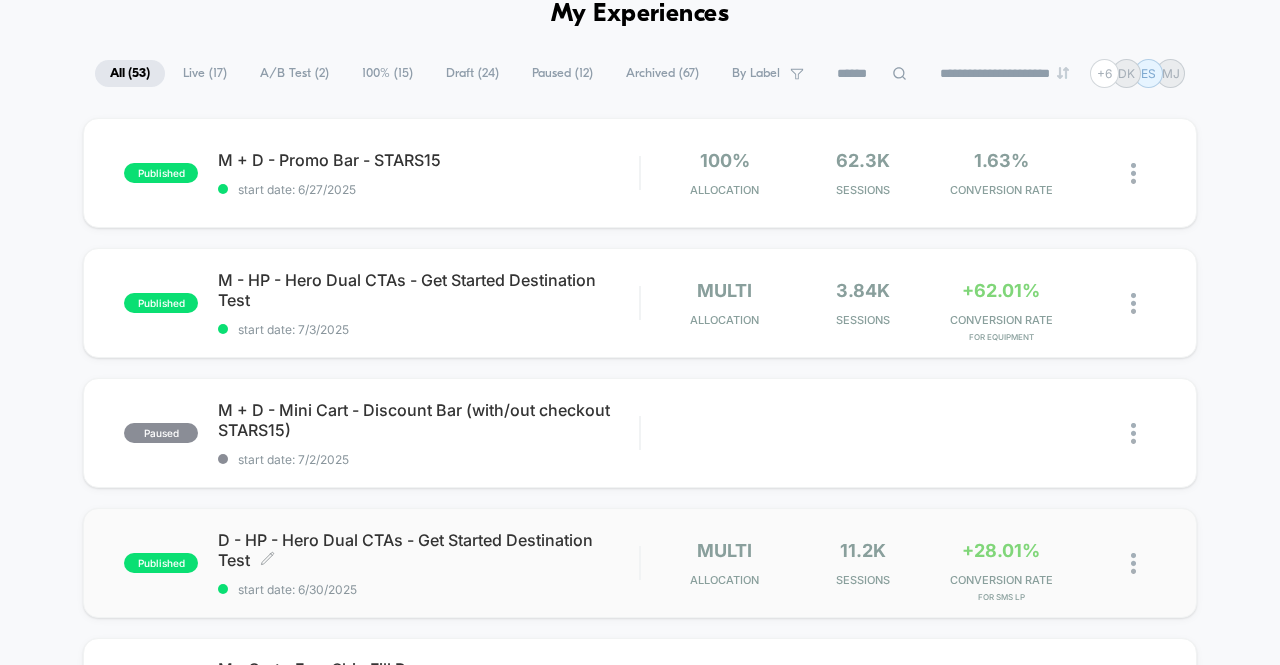 click on "D - HP - Hero Dual CTAs - Get Started Destination Test Click to edit experience details" at bounding box center [428, 550] 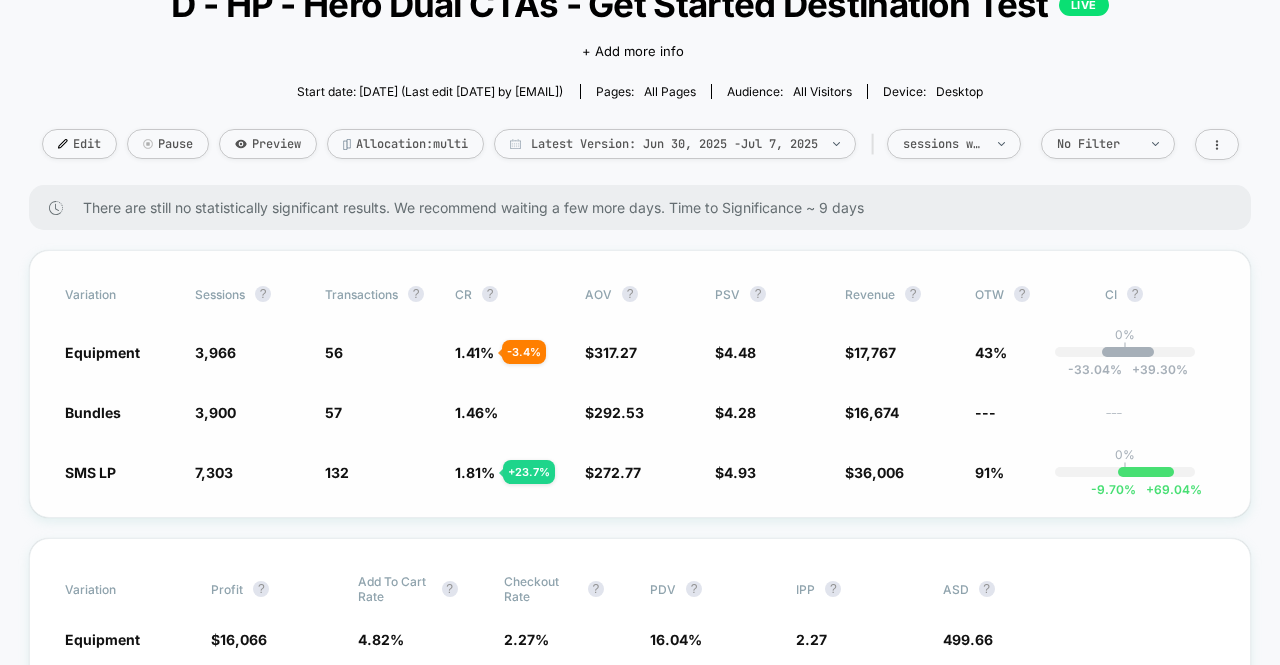 scroll, scrollTop: 152, scrollLeft: 0, axis: vertical 